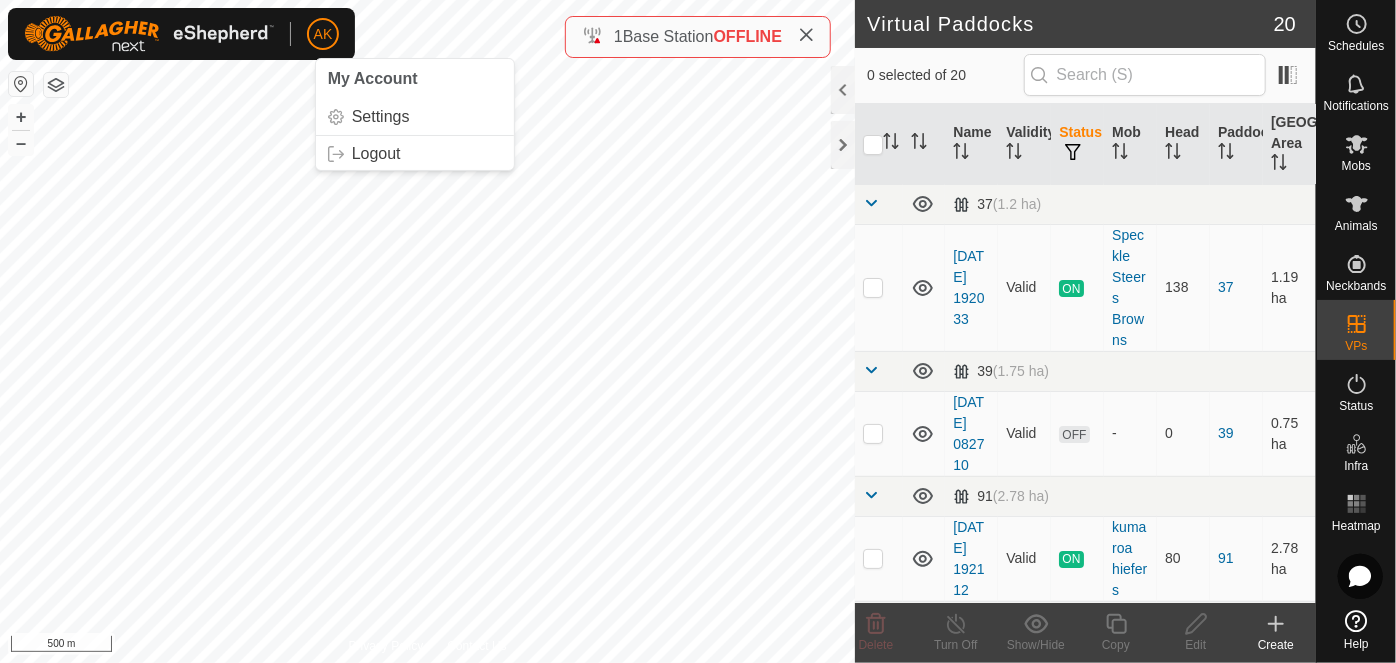 scroll, scrollTop: 0, scrollLeft: 0, axis: both 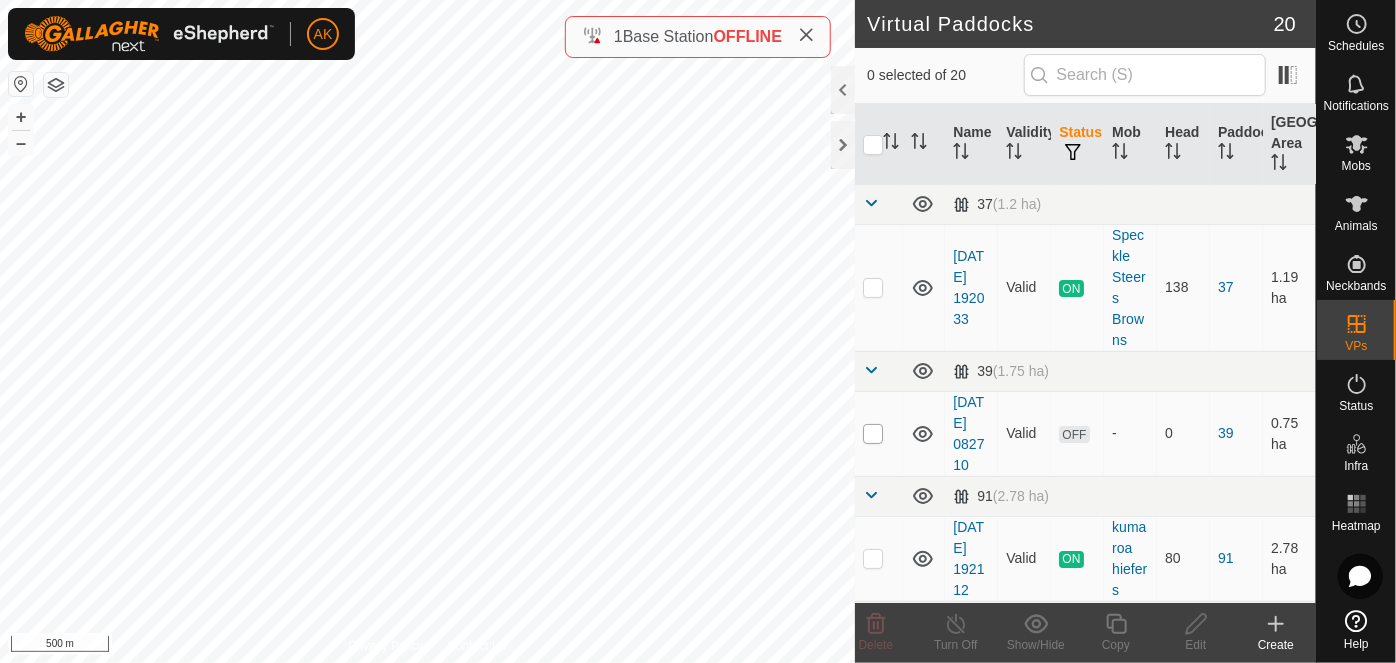 click at bounding box center (873, 434) 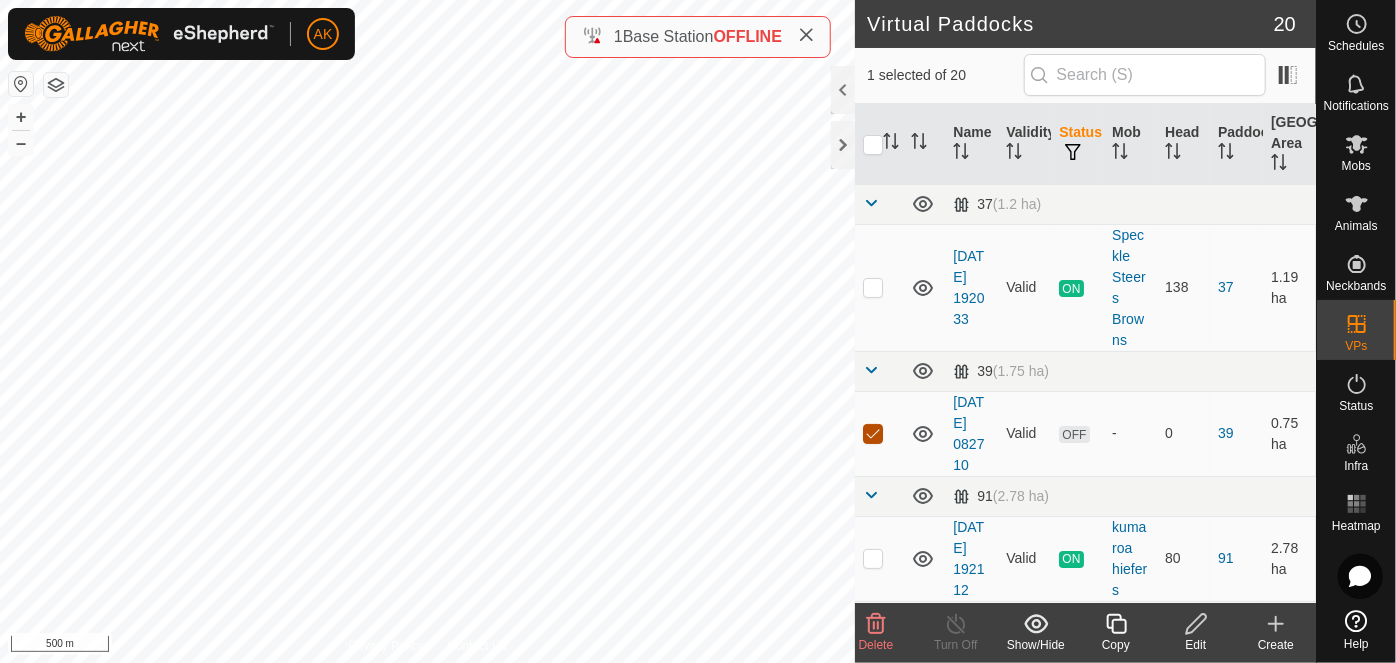 click at bounding box center (873, 434) 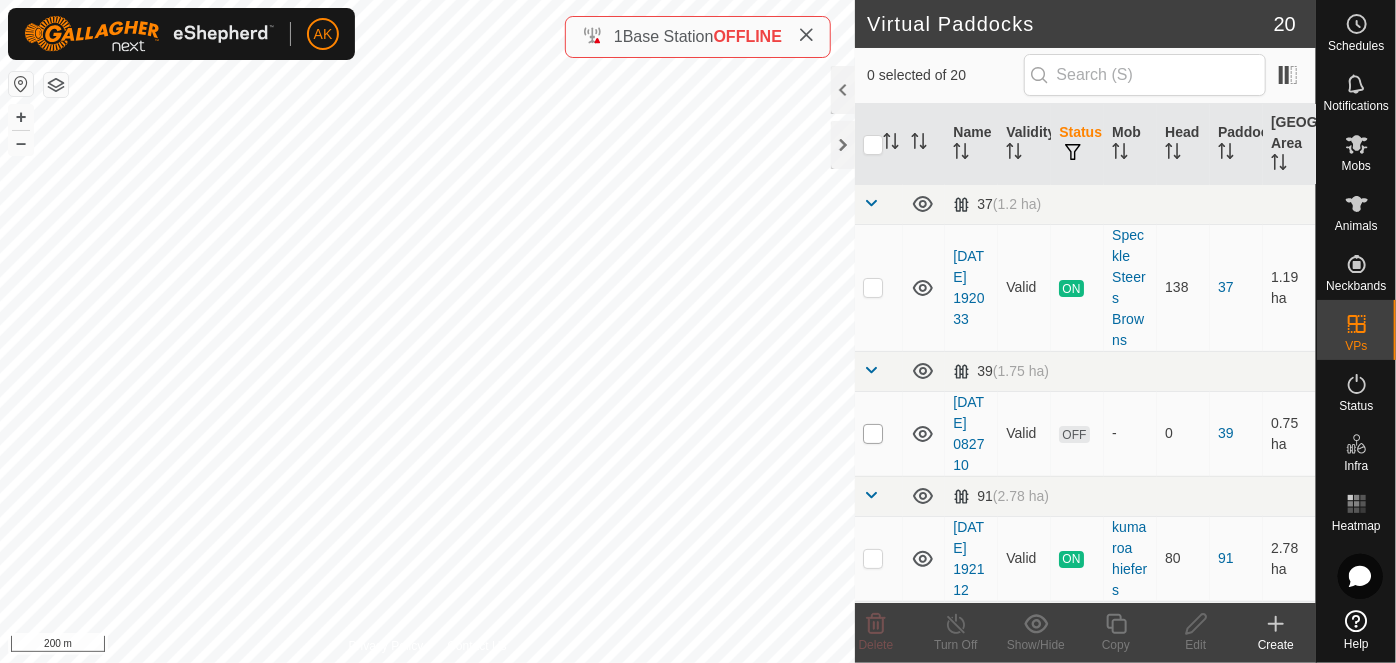 click at bounding box center (873, 434) 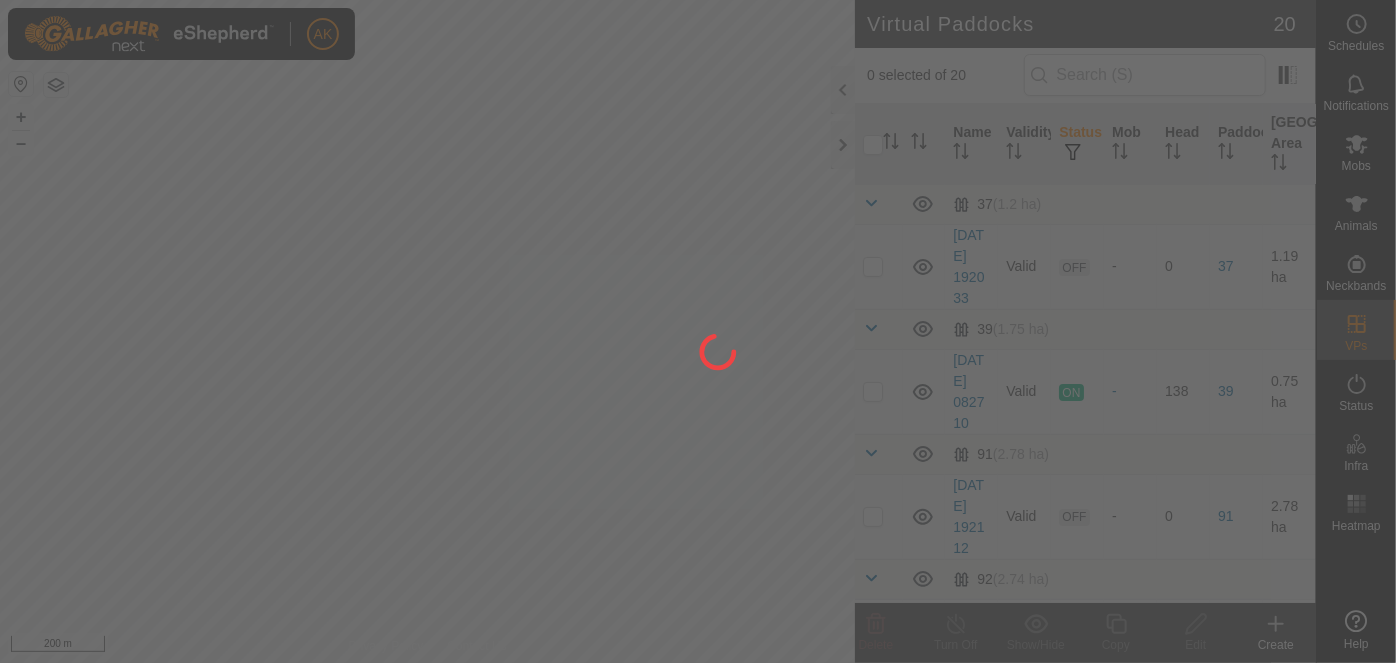 scroll, scrollTop: 0, scrollLeft: 0, axis: both 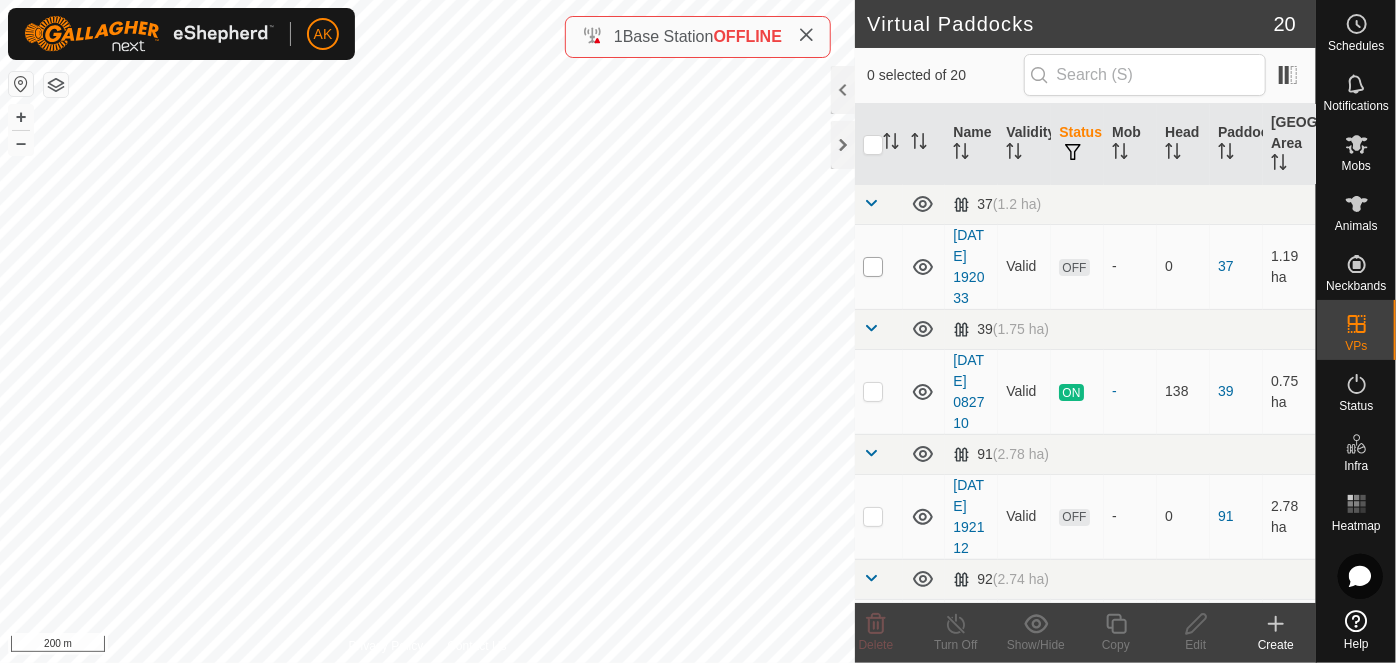 click at bounding box center [873, 267] 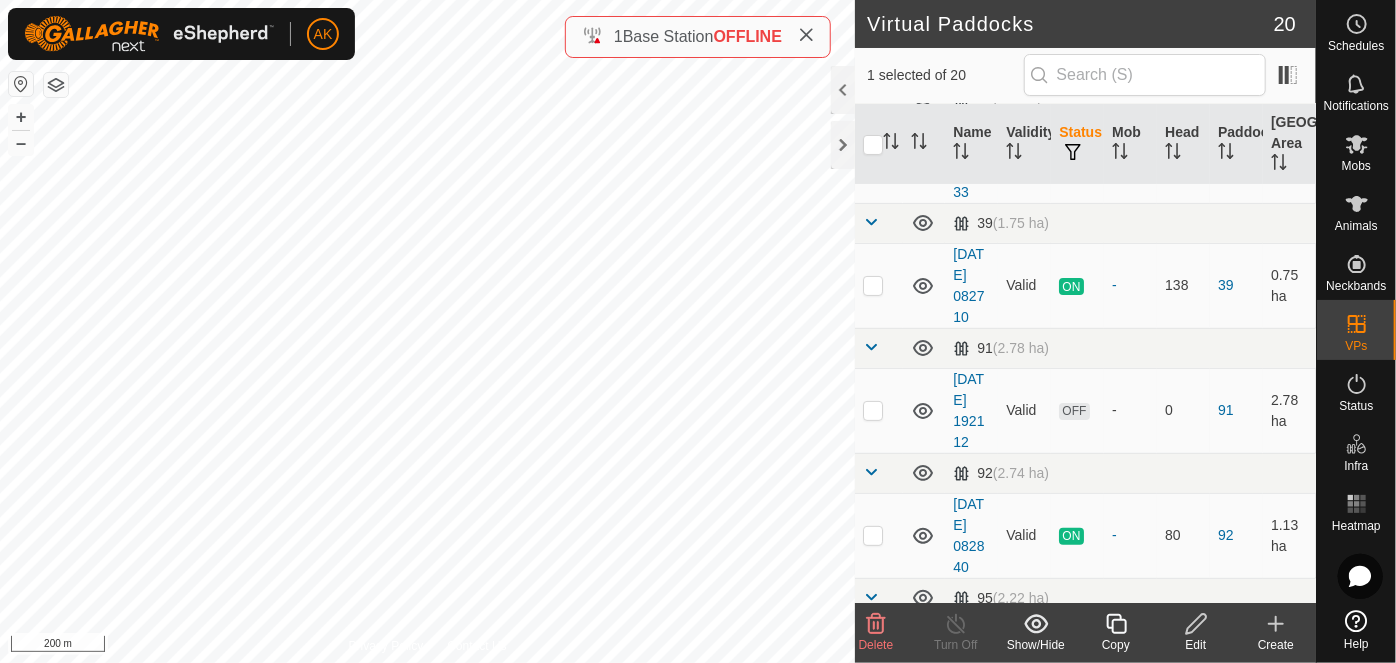 scroll, scrollTop: 181, scrollLeft: 0, axis: vertical 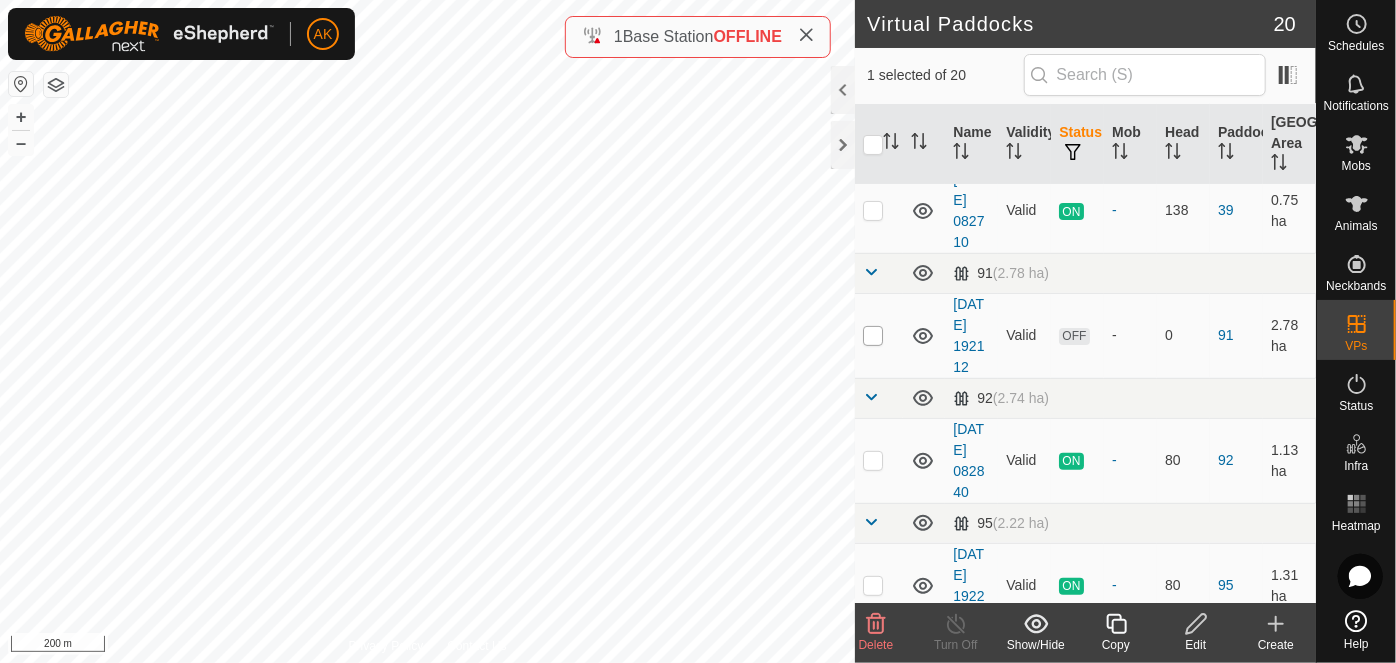 click at bounding box center [873, 336] 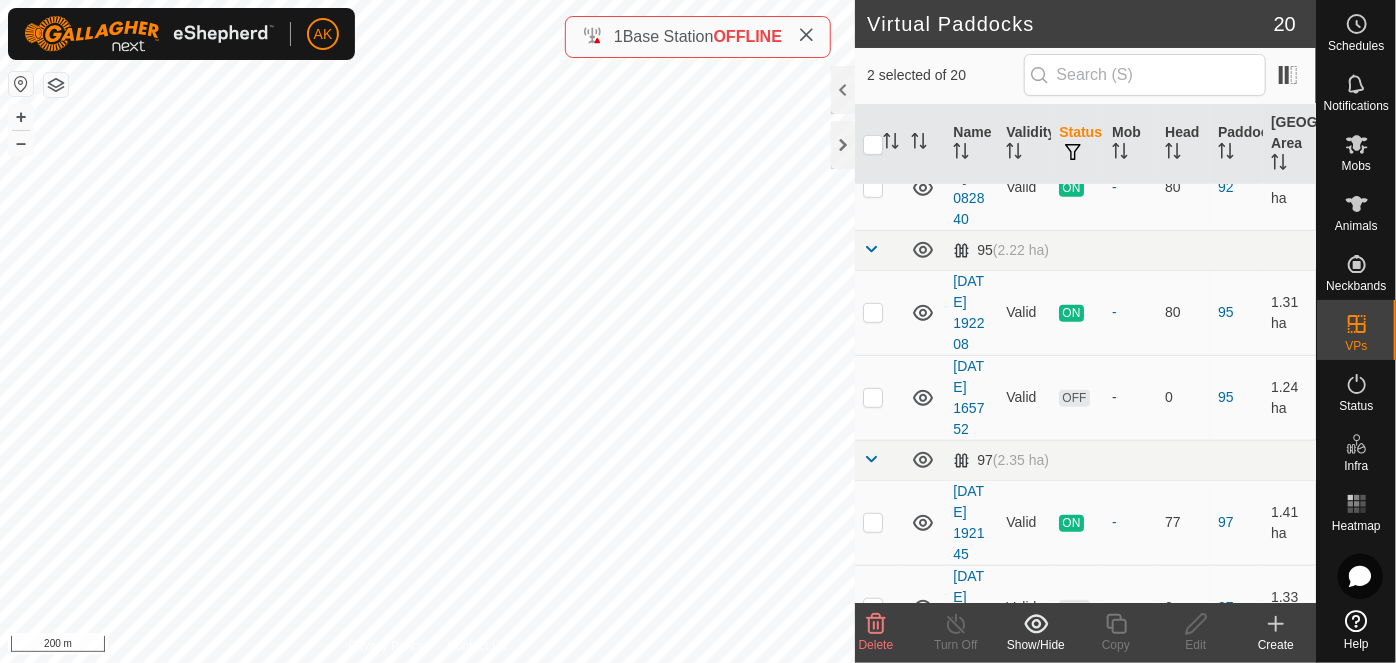 scroll, scrollTop: 545, scrollLeft: 0, axis: vertical 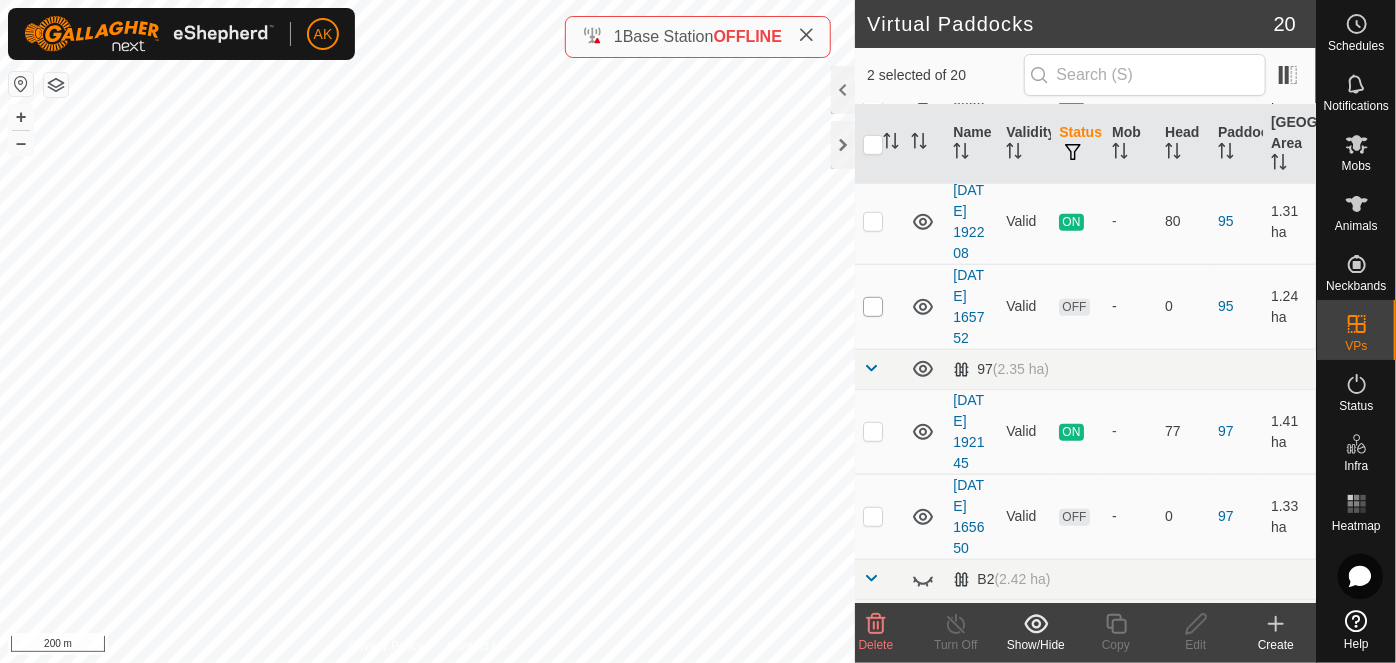 click at bounding box center (873, 307) 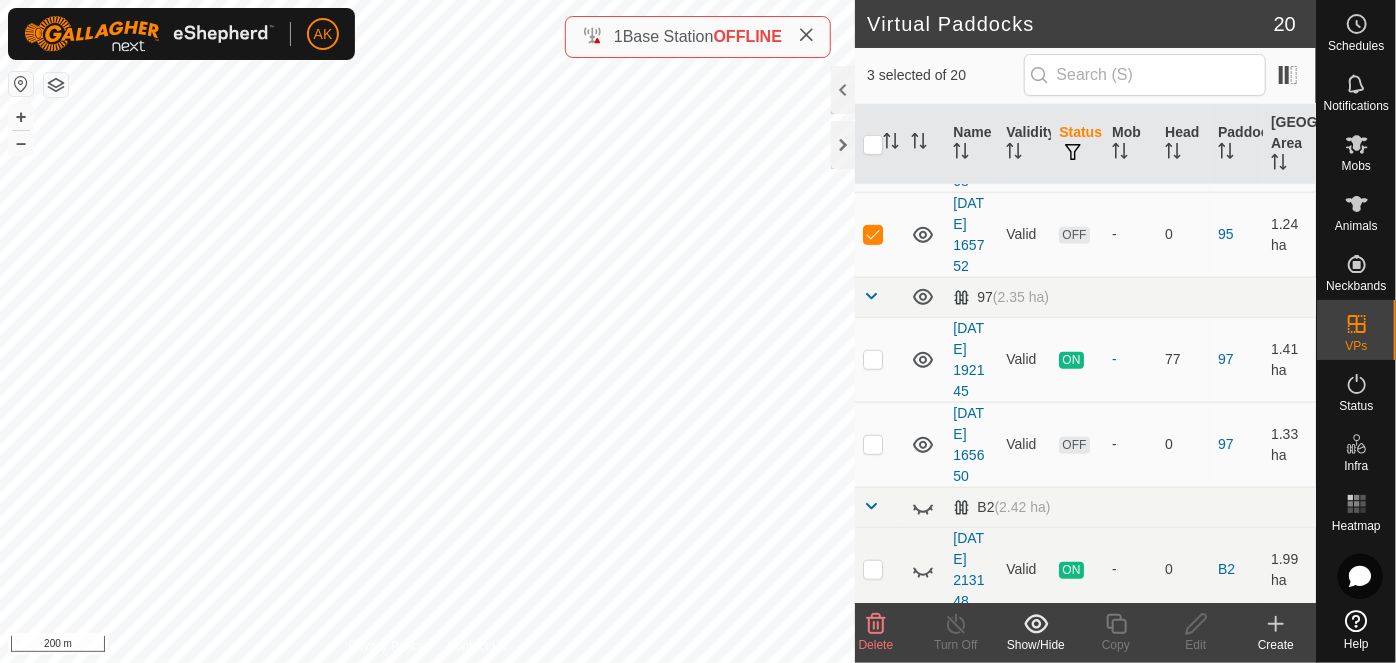 scroll, scrollTop: 727, scrollLeft: 0, axis: vertical 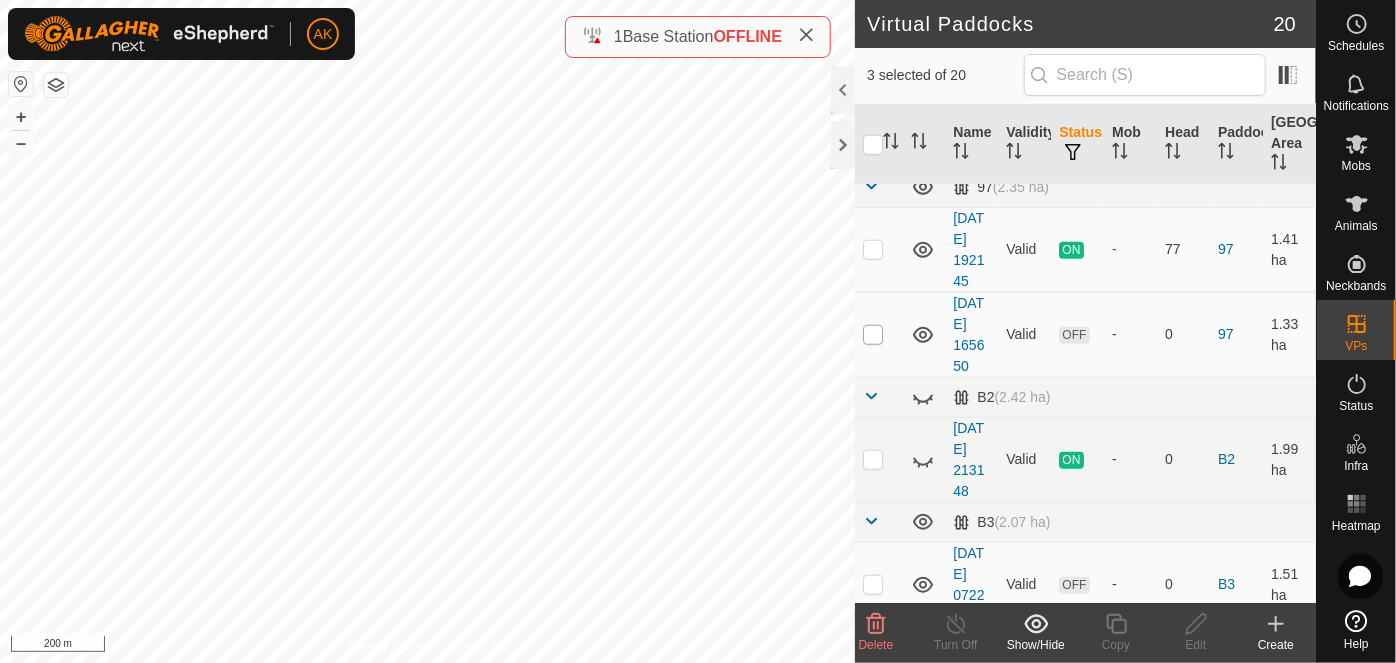 click at bounding box center [873, 335] 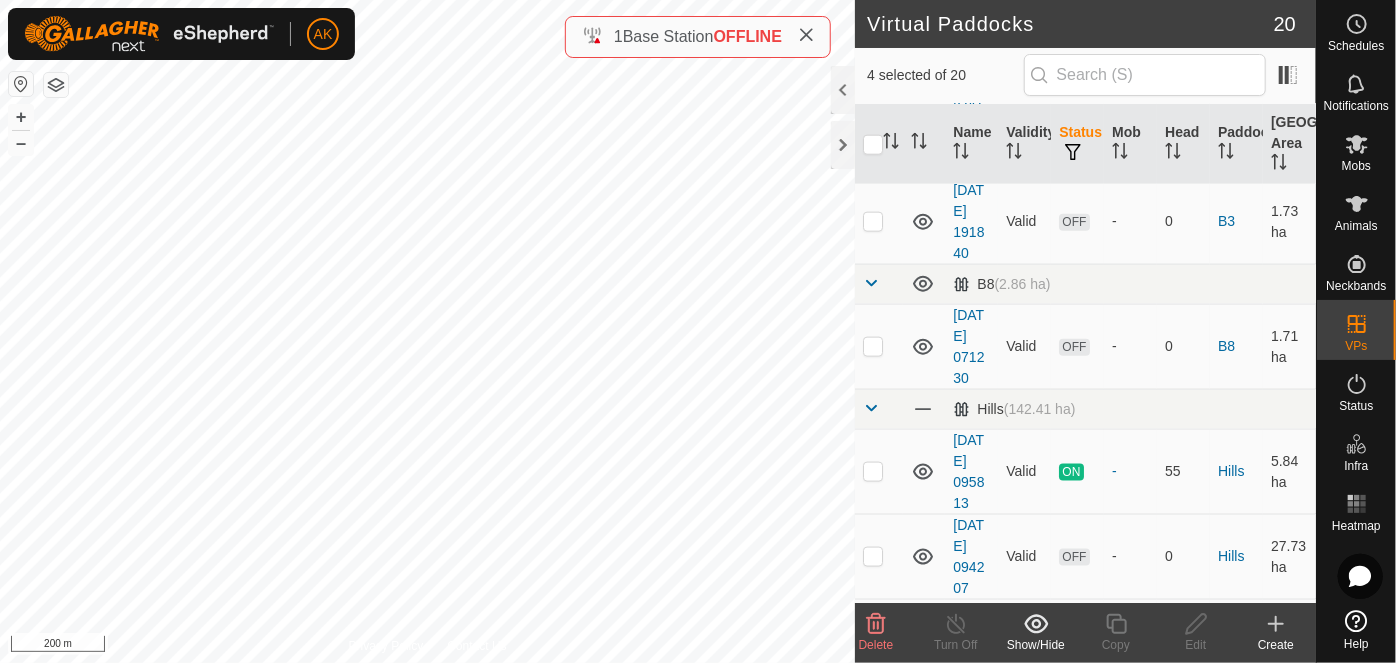 scroll, scrollTop: 1181, scrollLeft: 0, axis: vertical 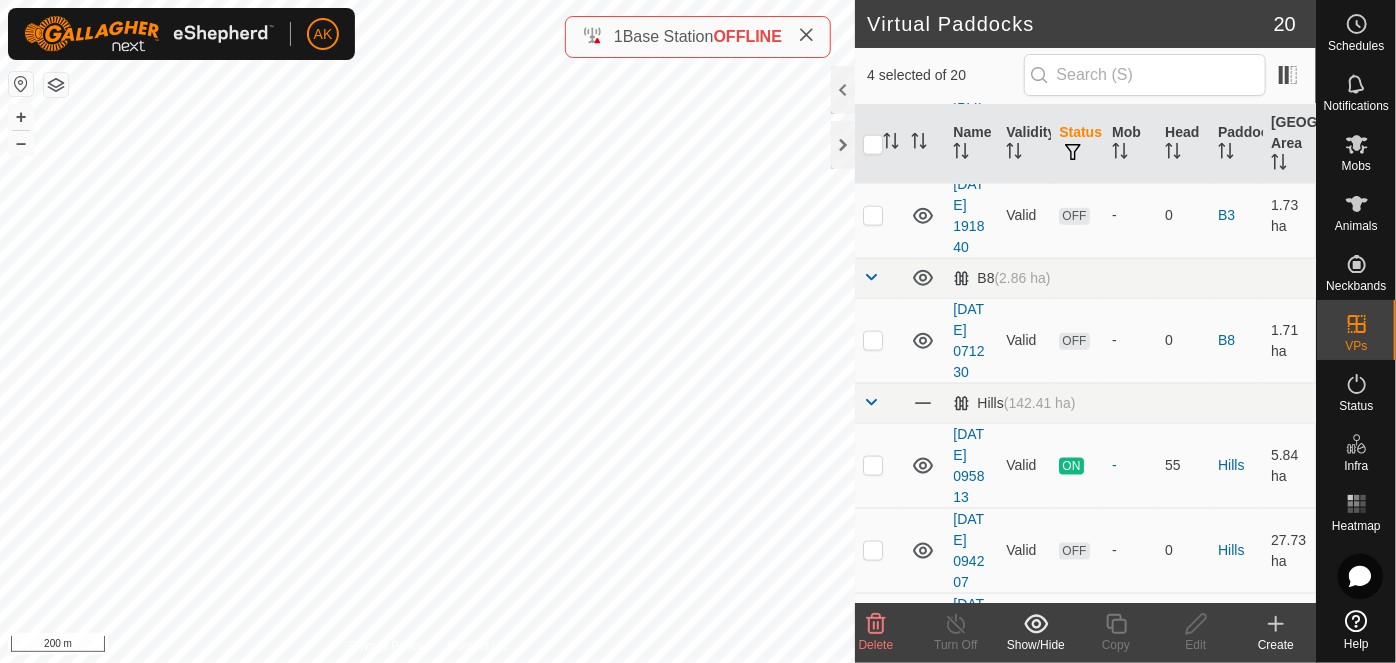 click 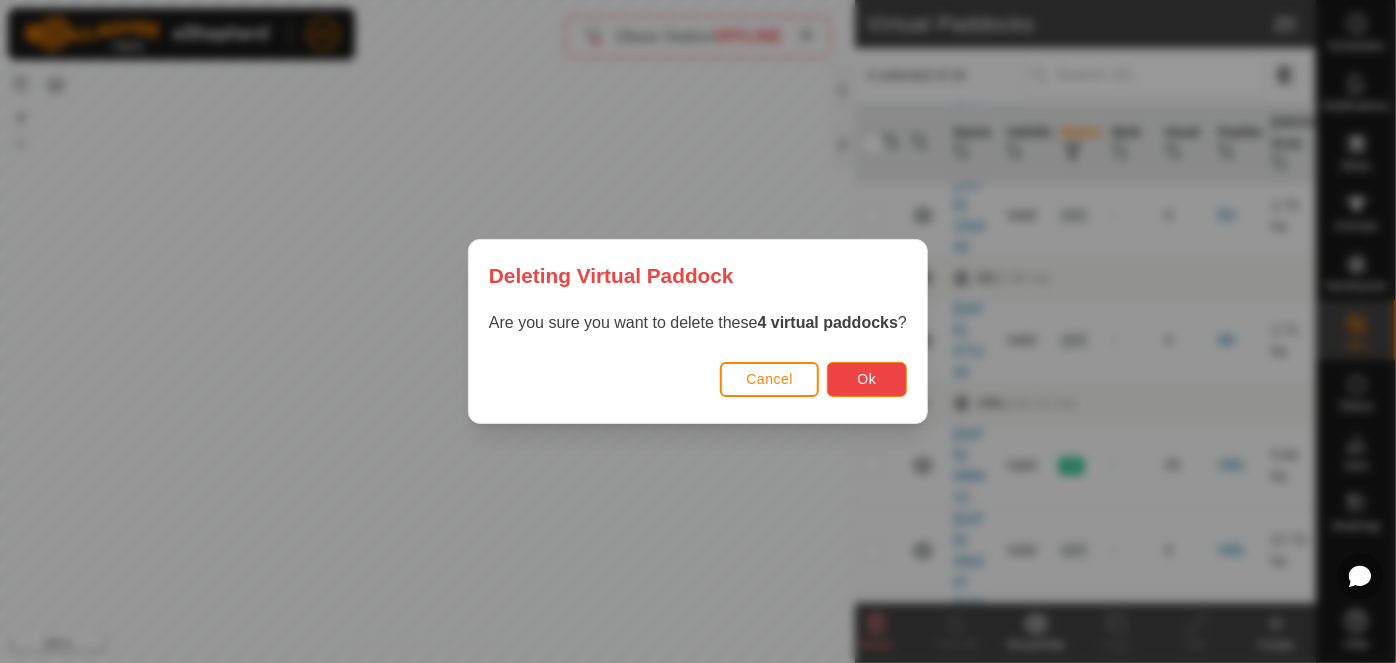 click on "Ok" at bounding box center (867, 379) 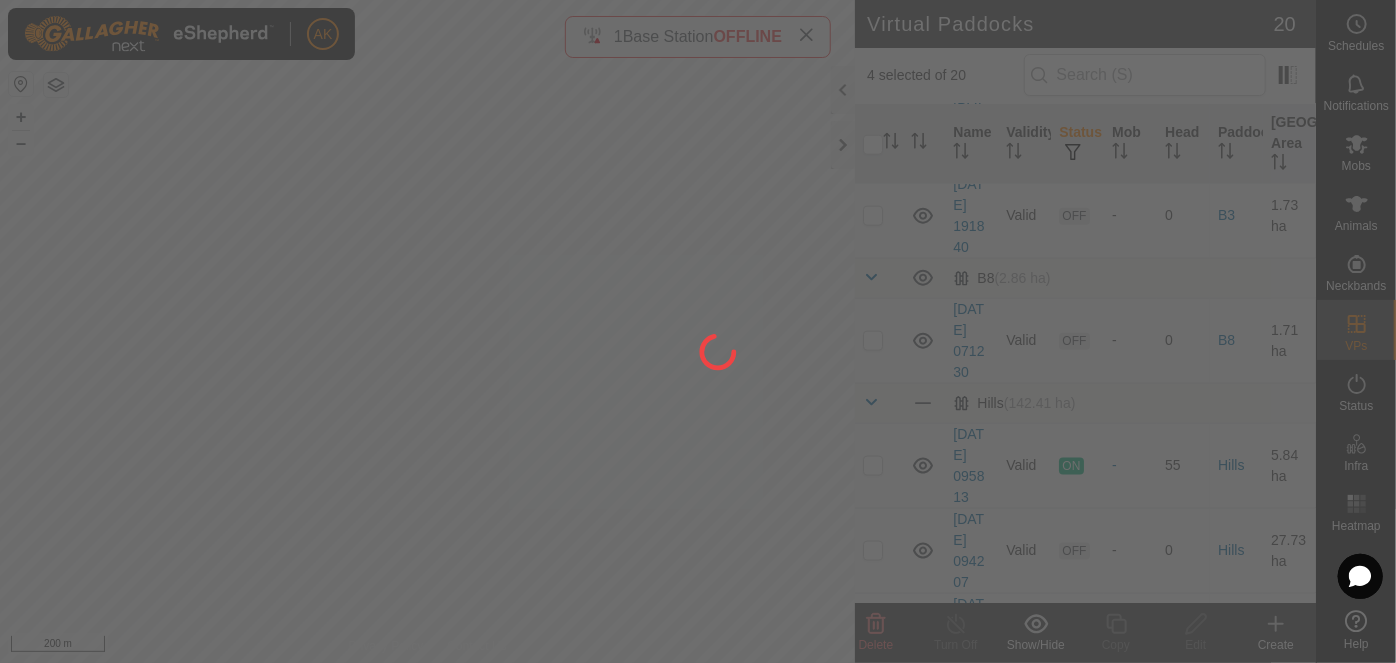 checkbox on "false" 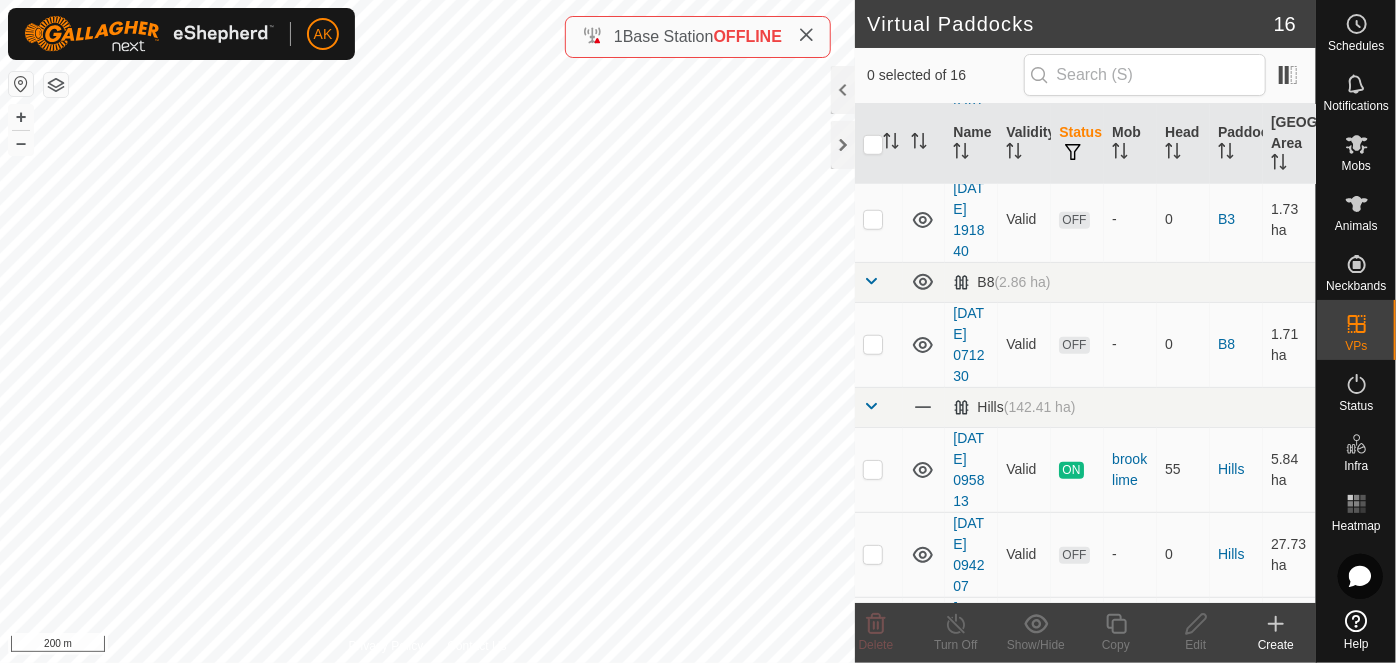 scroll, scrollTop: 727, scrollLeft: 0, axis: vertical 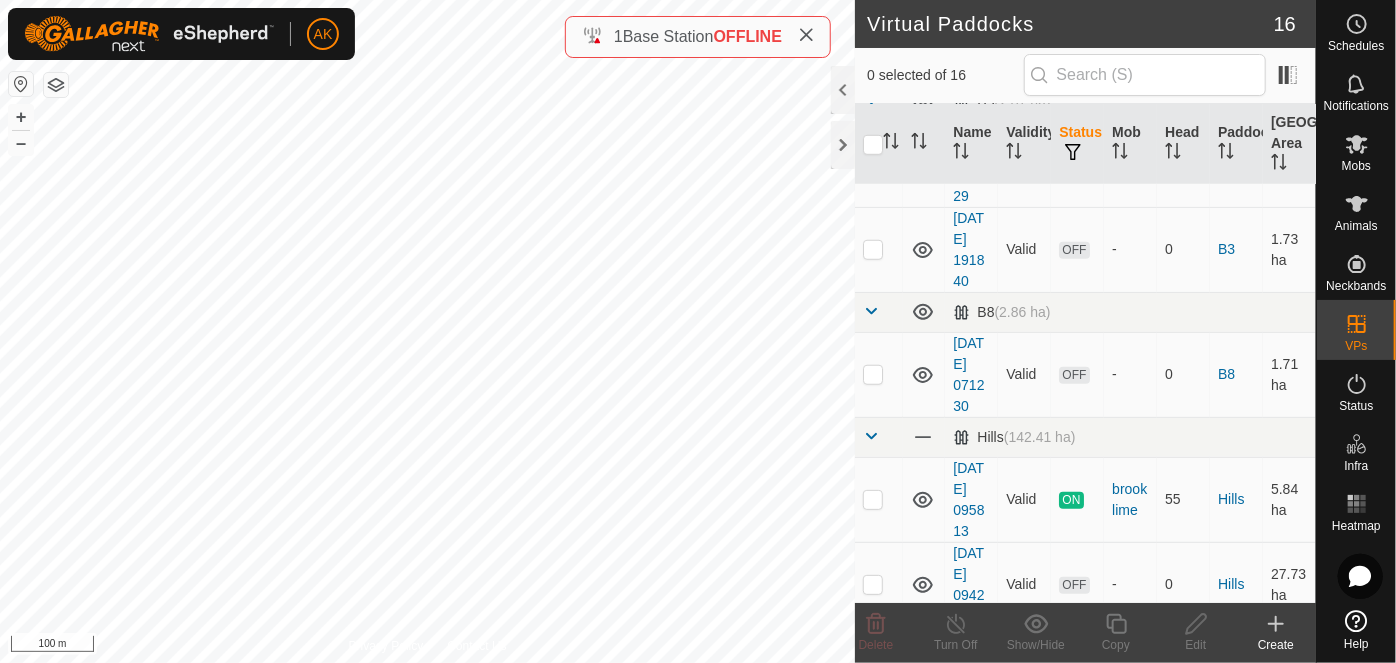 click at bounding box center [873, 165] 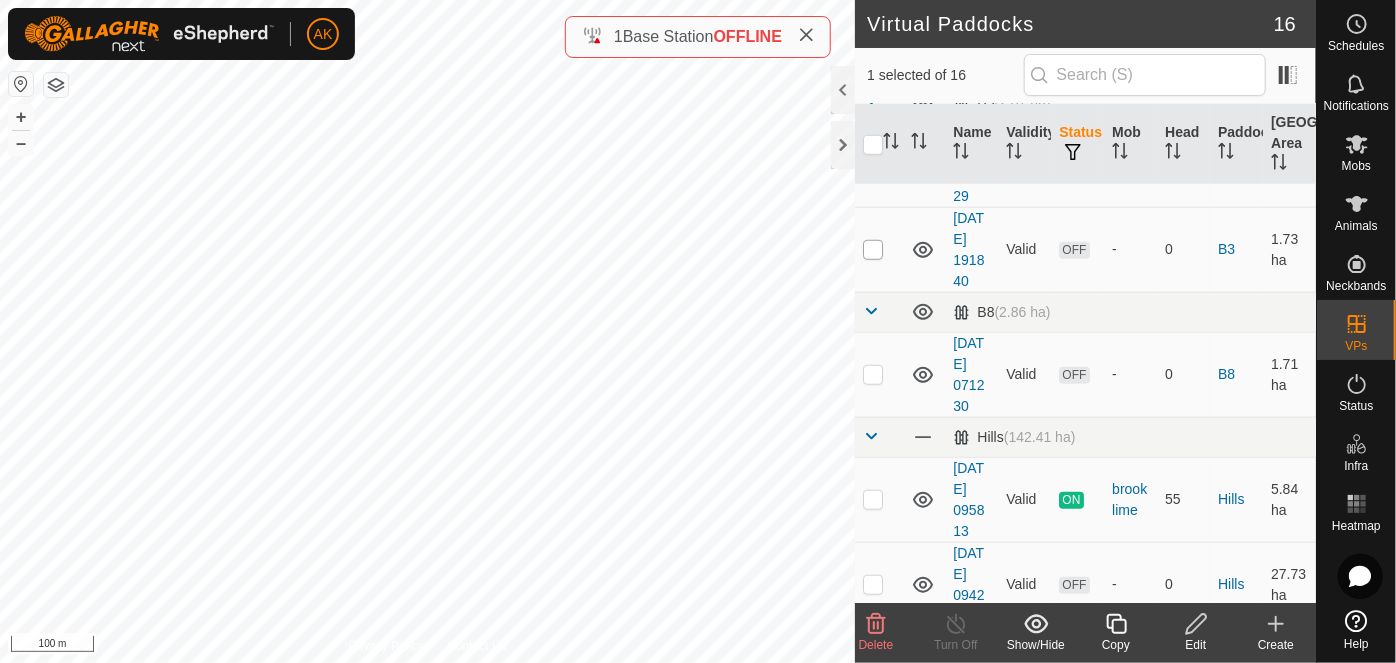 click at bounding box center (873, 250) 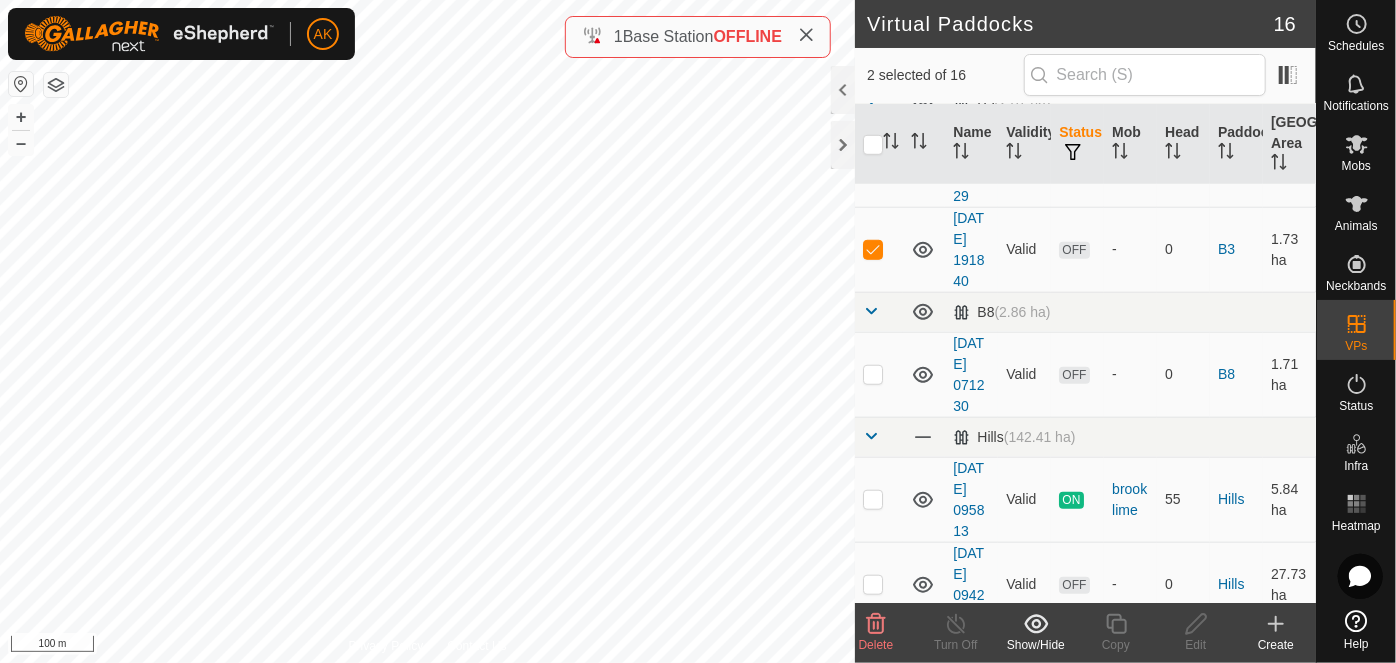 scroll, scrollTop: 818, scrollLeft: 0, axis: vertical 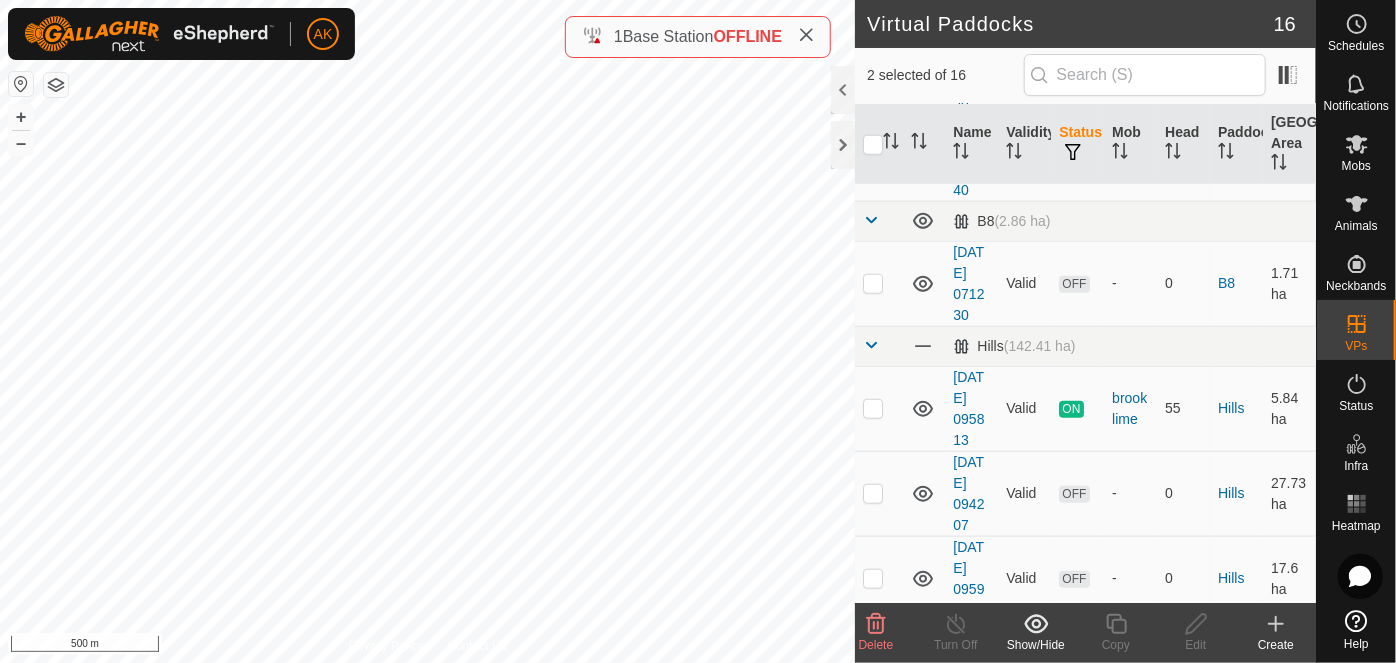 click 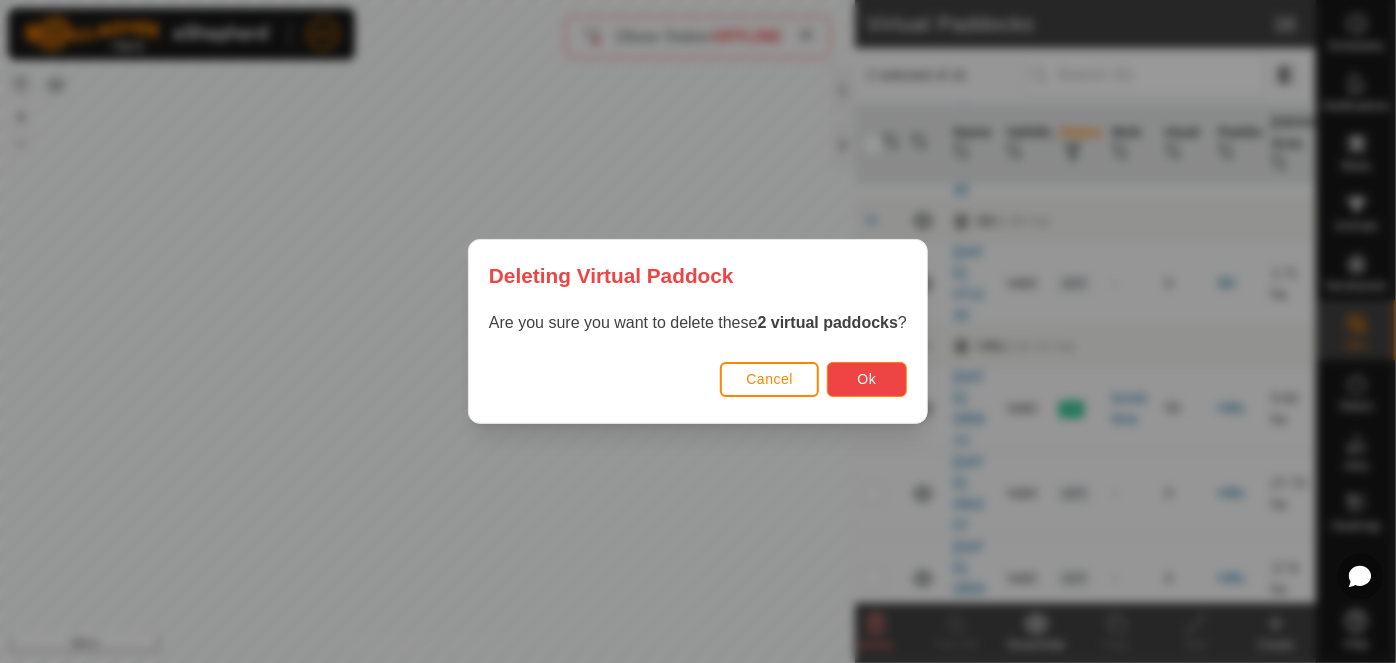 click on "Ok" at bounding box center [867, 379] 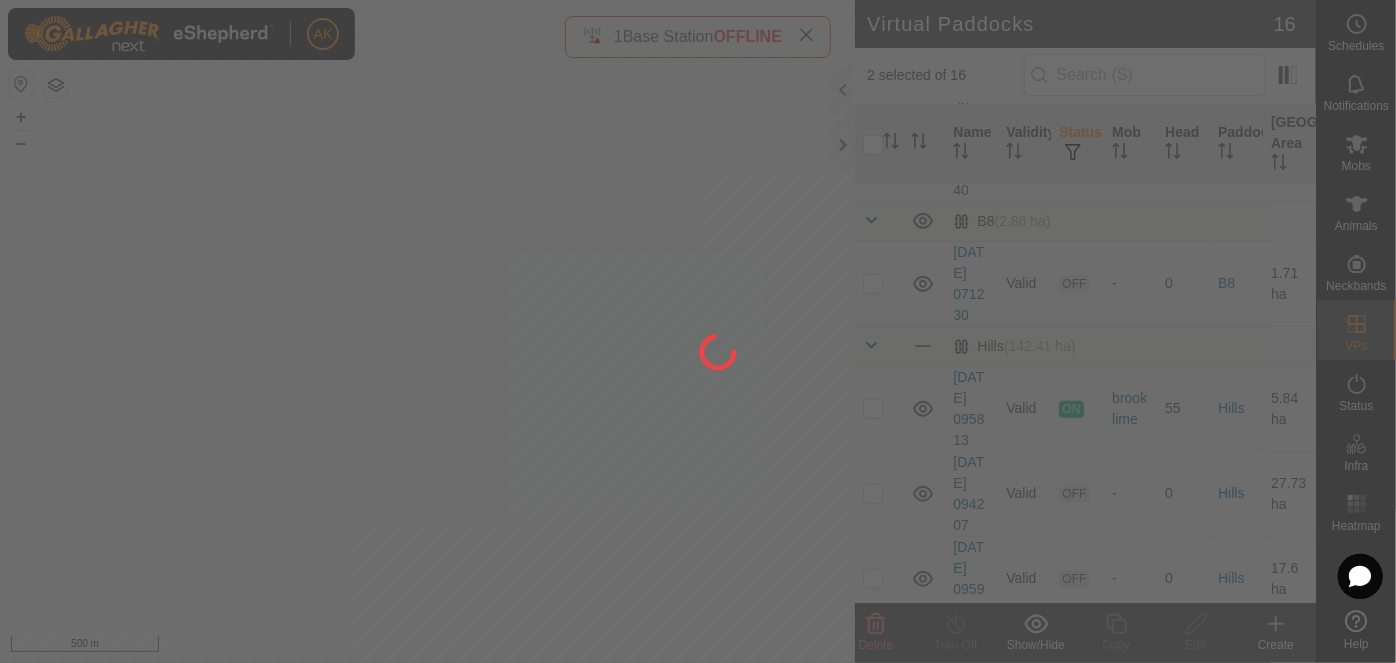 checkbox on "false" 